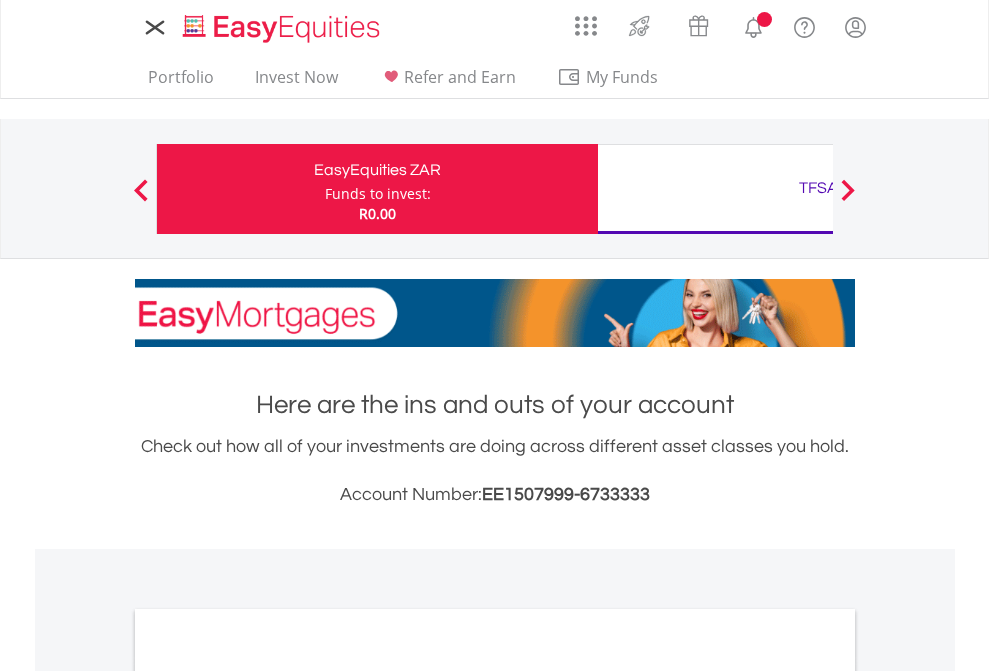 scroll, scrollTop: 0, scrollLeft: 0, axis: both 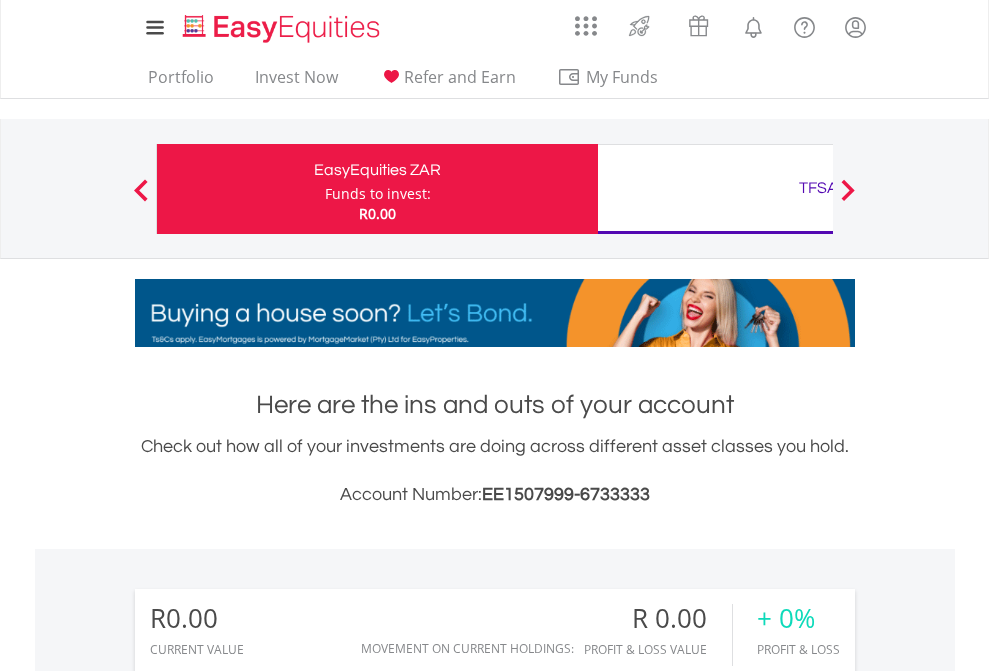 click on "Funds to invest:" at bounding box center [378, 194] 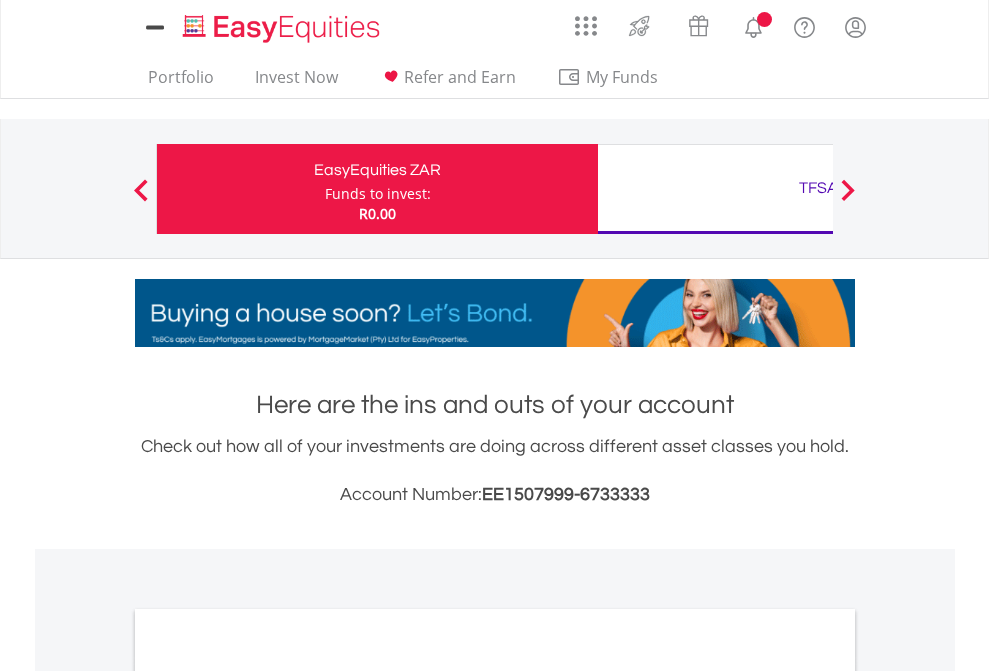 scroll, scrollTop: 0, scrollLeft: 0, axis: both 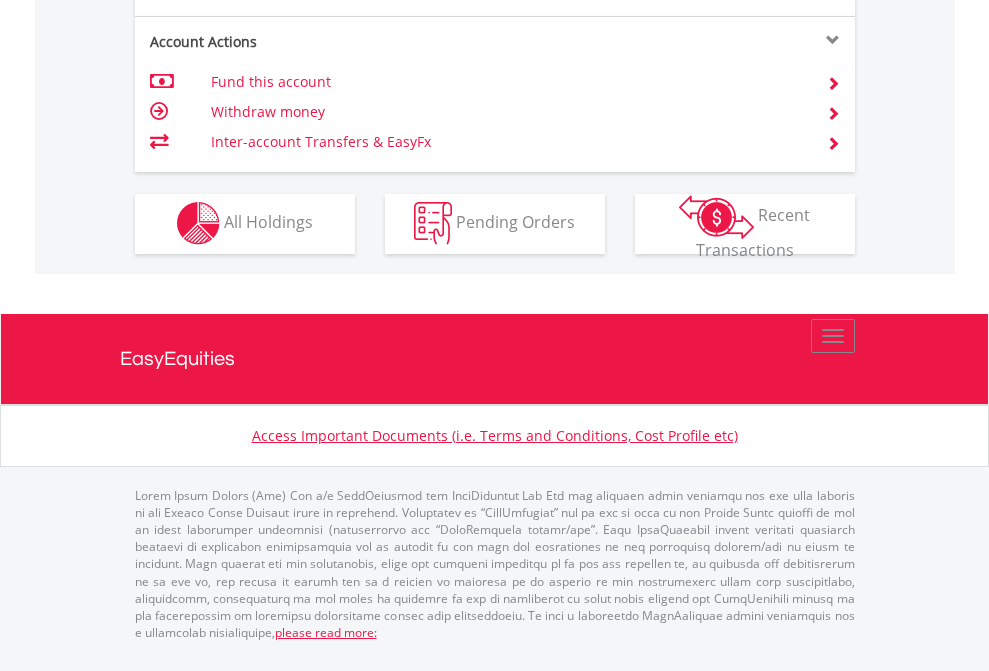 click on "Investment types" at bounding box center (706, -353) 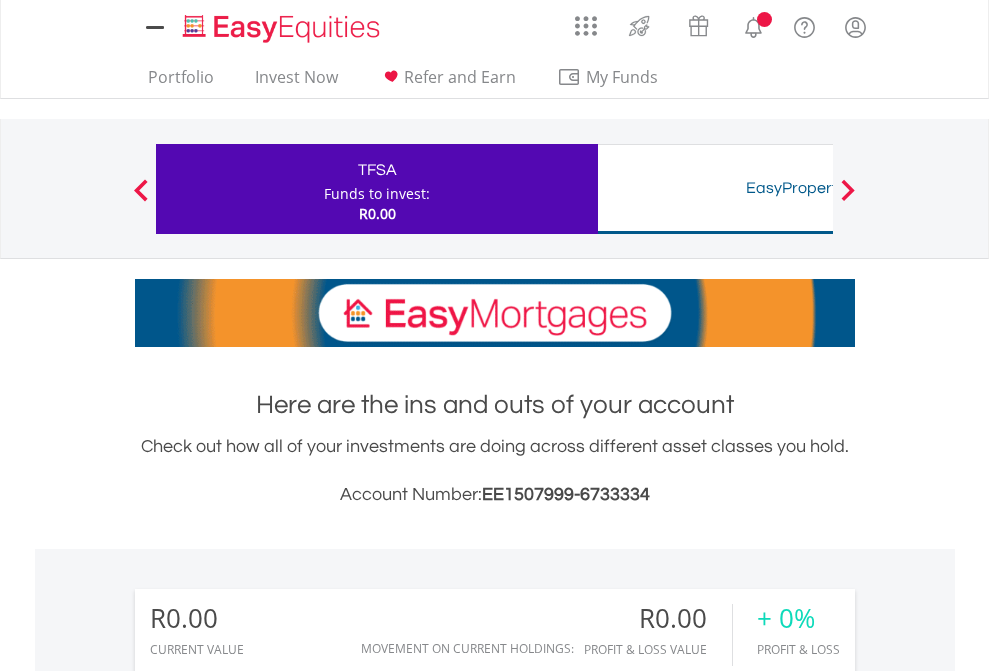 scroll, scrollTop: 0, scrollLeft: 0, axis: both 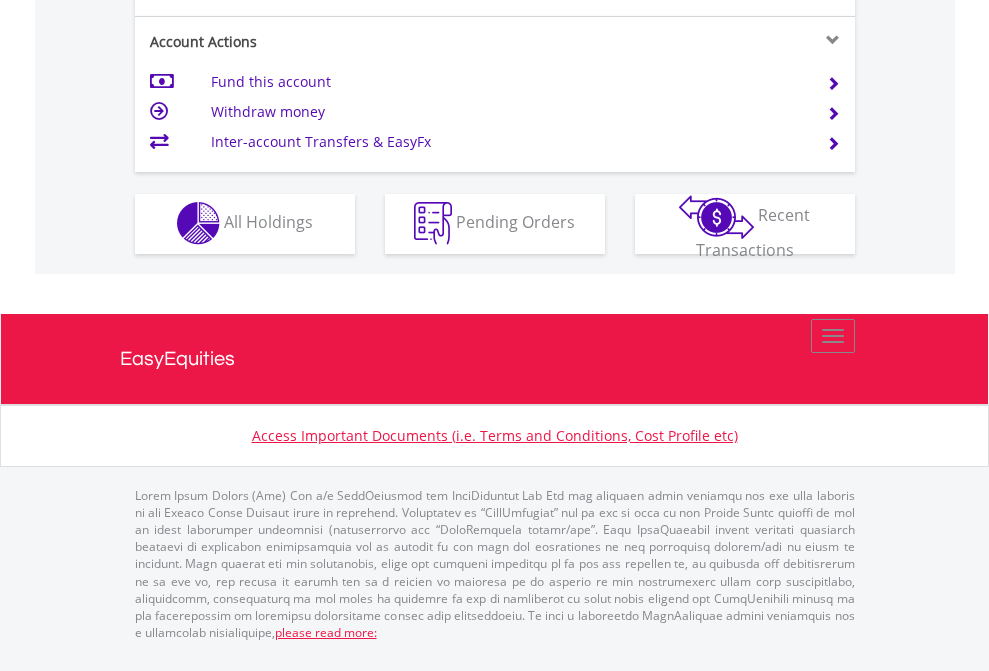 click on "Investment types" at bounding box center [706, -353] 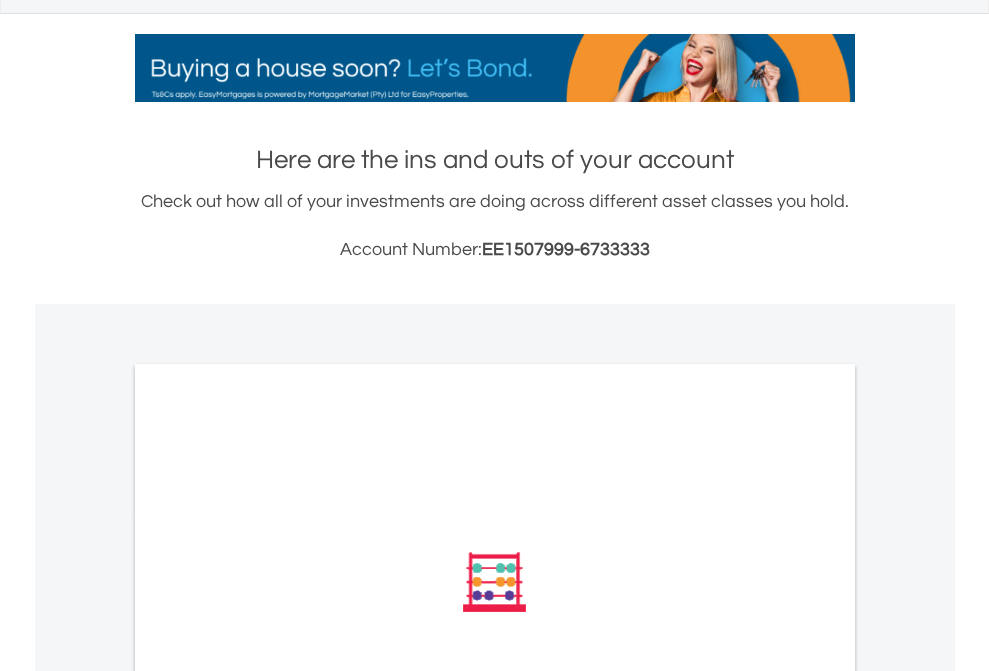 click on "All Holdings" at bounding box center [268, 851] 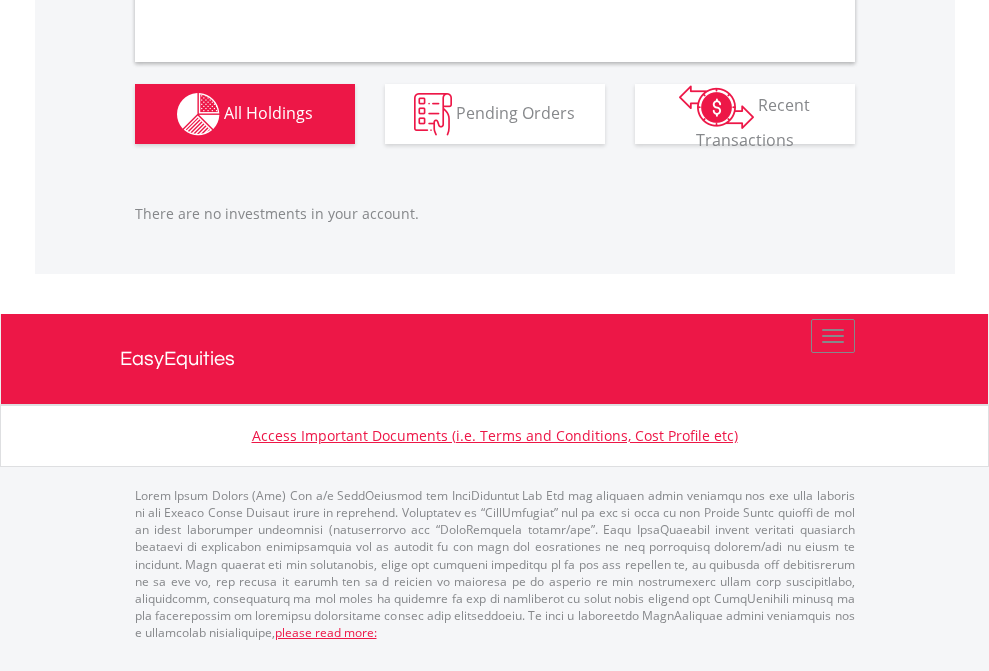 scroll, scrollTop: 1980, scrollLeft: 0, axis: vertical 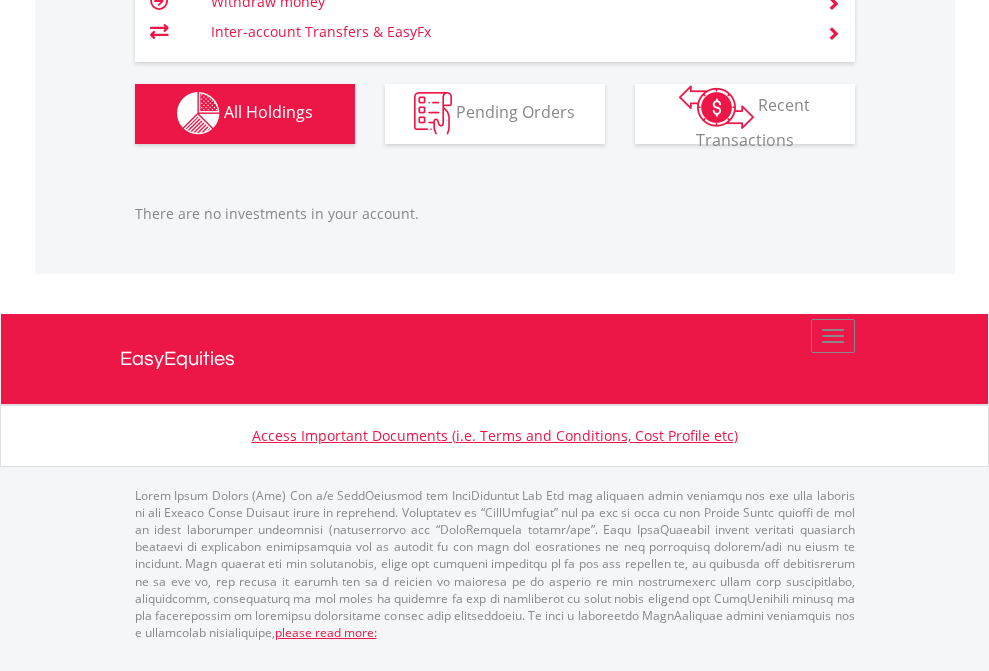 click on "TFSA" at bounding box center [818, -1142] 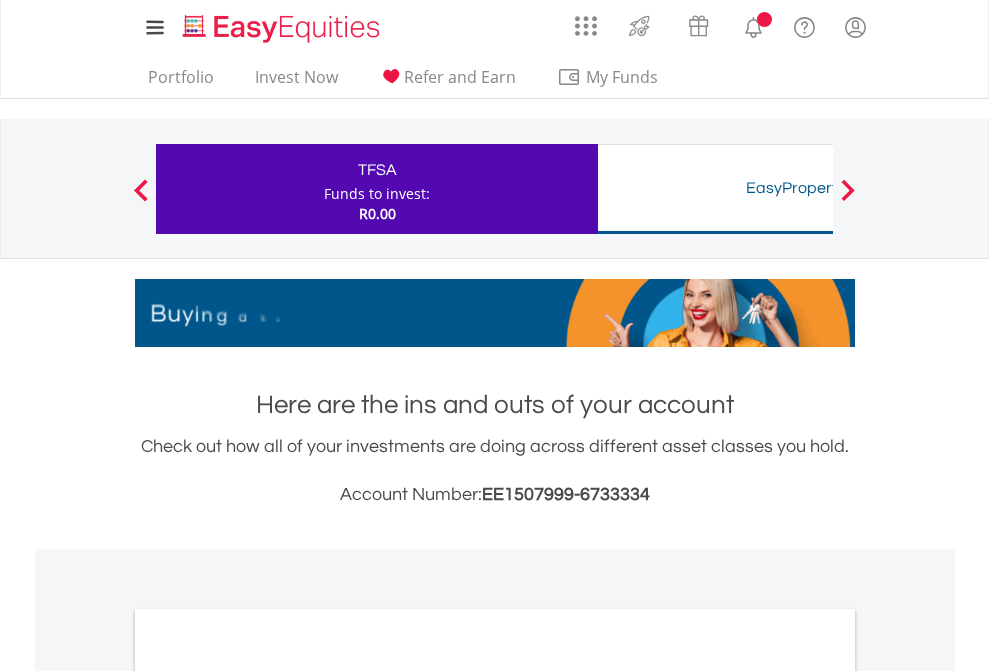 scroll, scrollTop: 0, scrollLeft: 0, axis: both 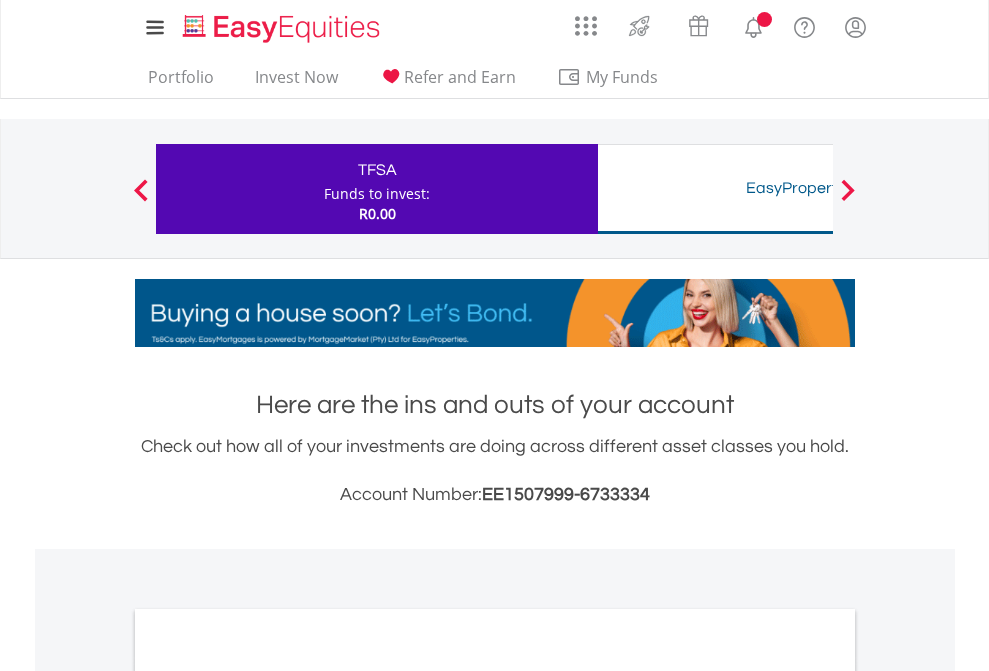 click on "All Holdings" at bounding box center [268, 1096] 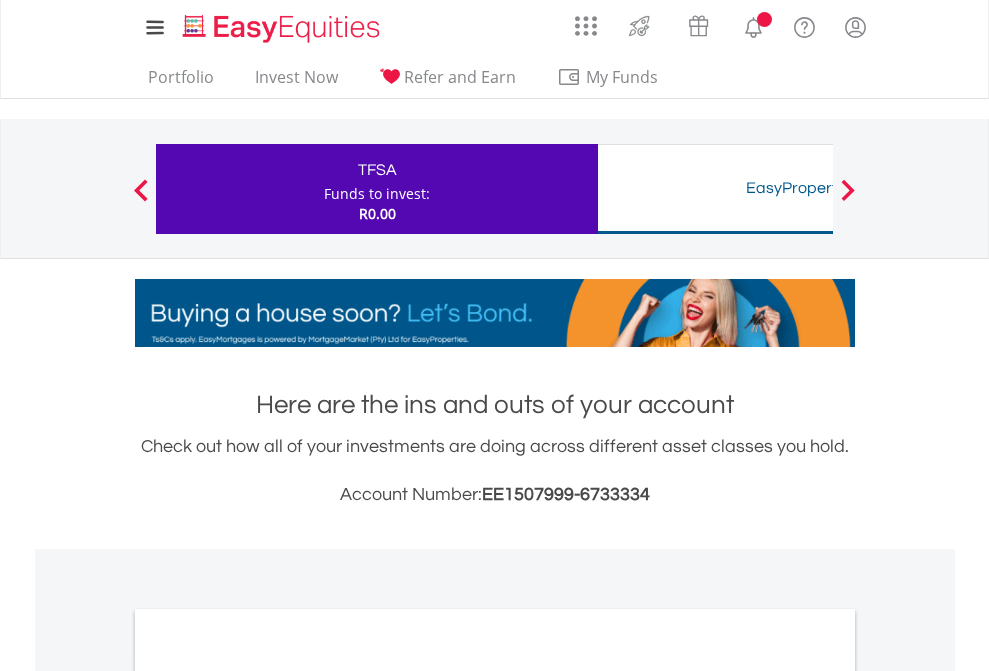 scroll, scrollTop: 1202, scrollLeft: 0, axis: vertical 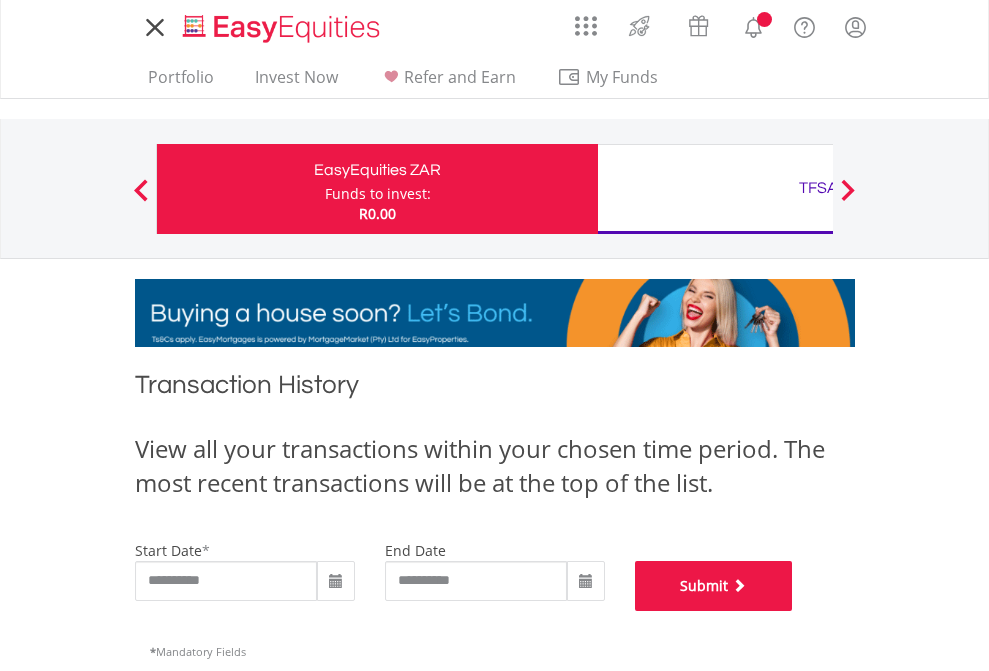 click on "Submit" at bounding box center [714, 586] 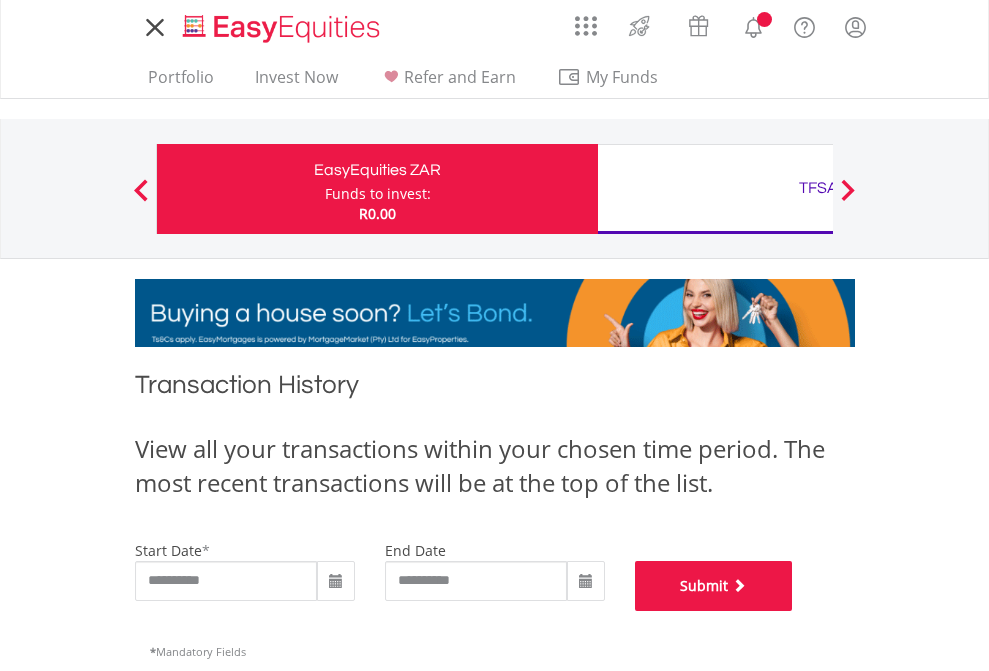 scroll, scrollTop: 811, scrollLeft: 0, axis: vertical 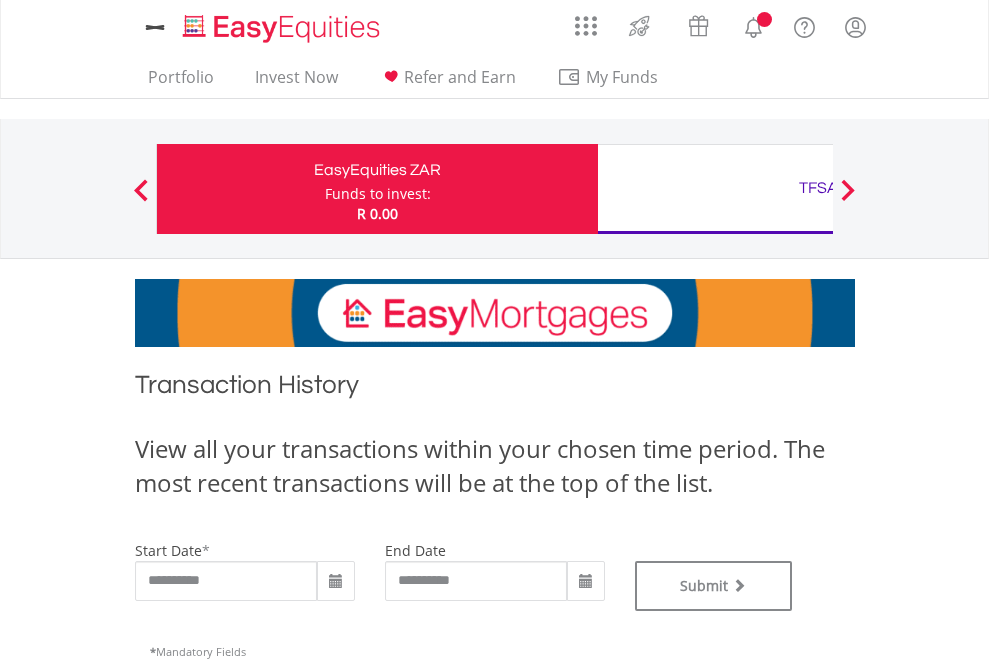 click on "TFSA" at bounding box center (818, 188) 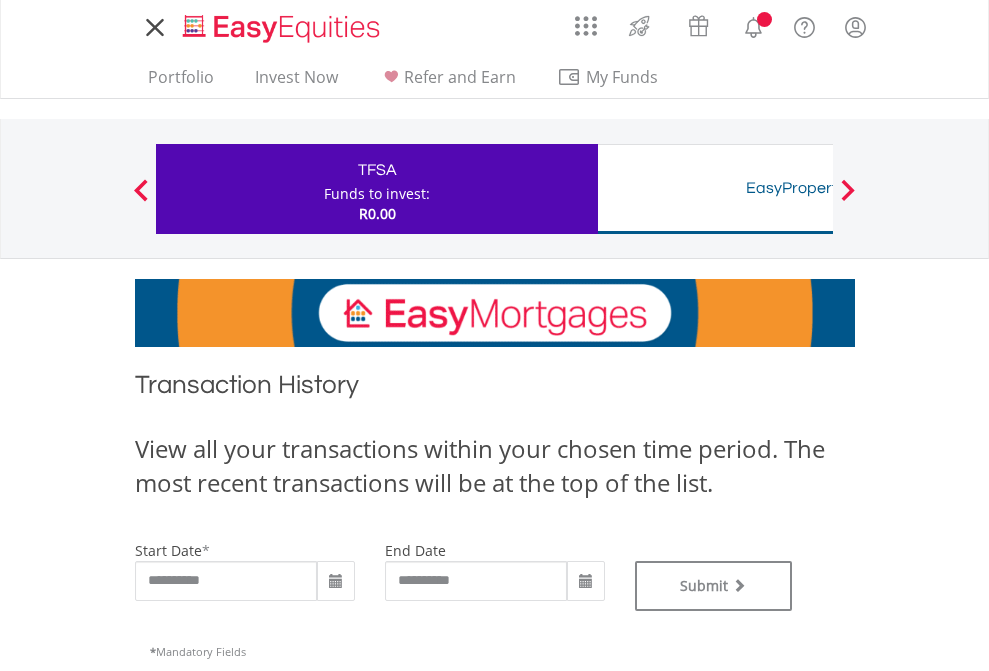 scroll, scrollTop: 0, scrollLeft: 0, axis: both 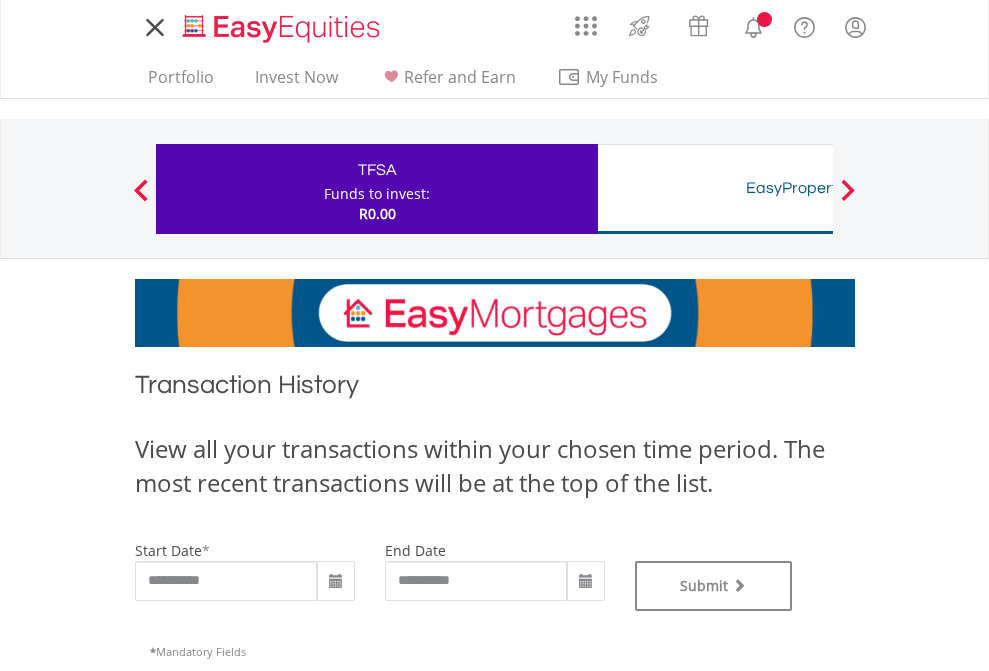 type on "**********" 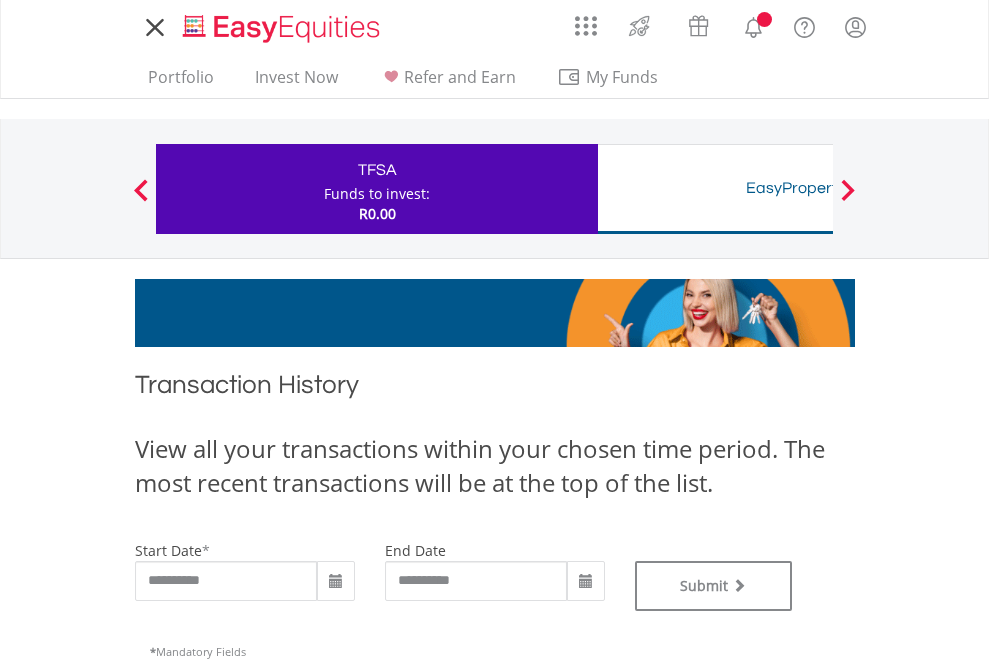 type on "**********" 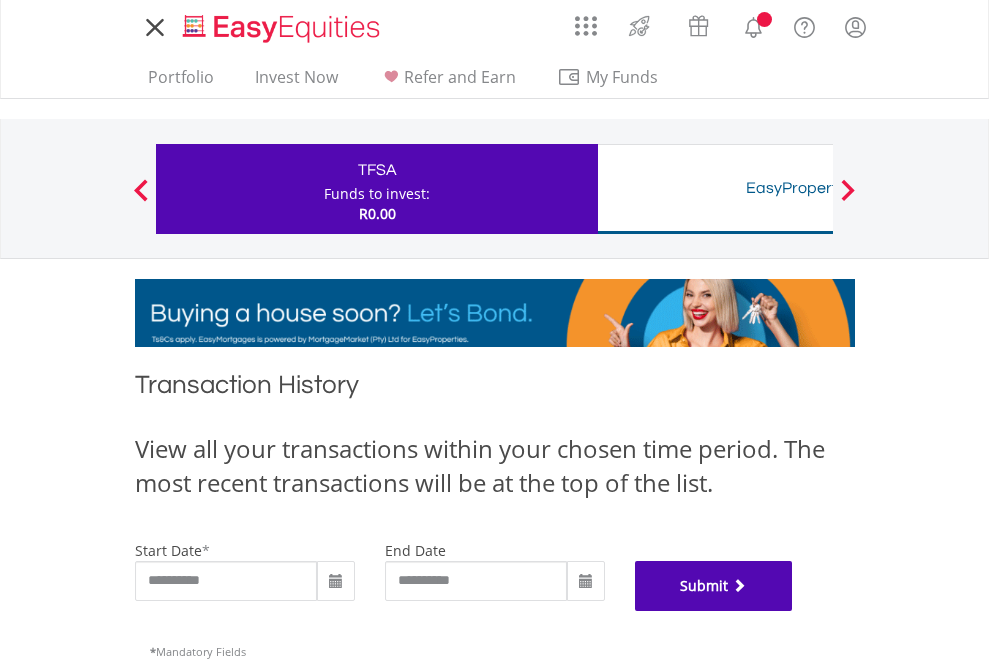 click on "Submit" at bounding box center [714, 586] 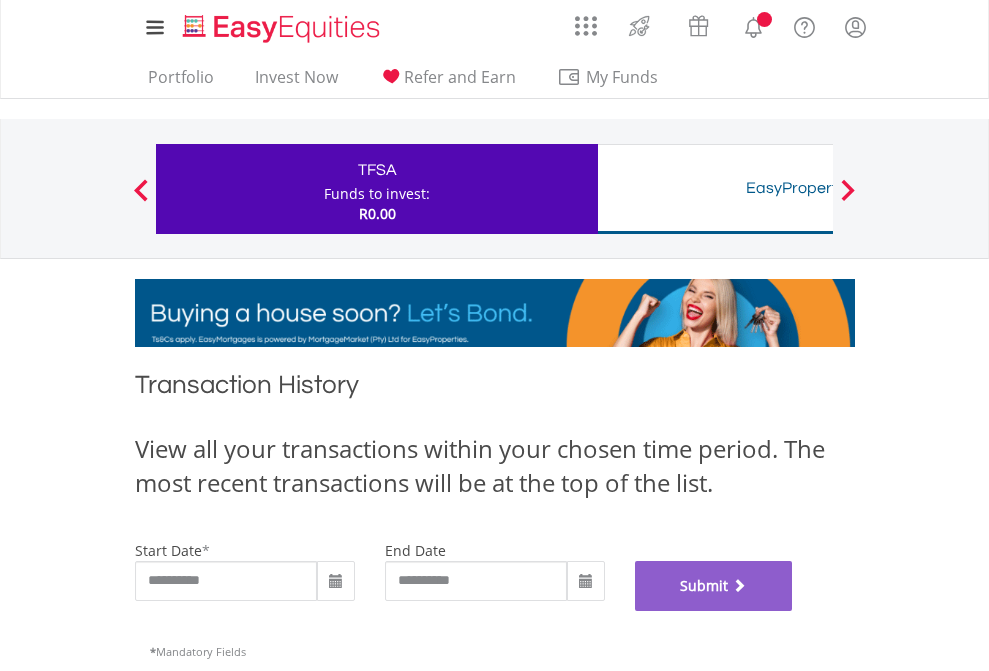 scroll, scrollTop: 811, scrollLeft: 0, axis: vertical 